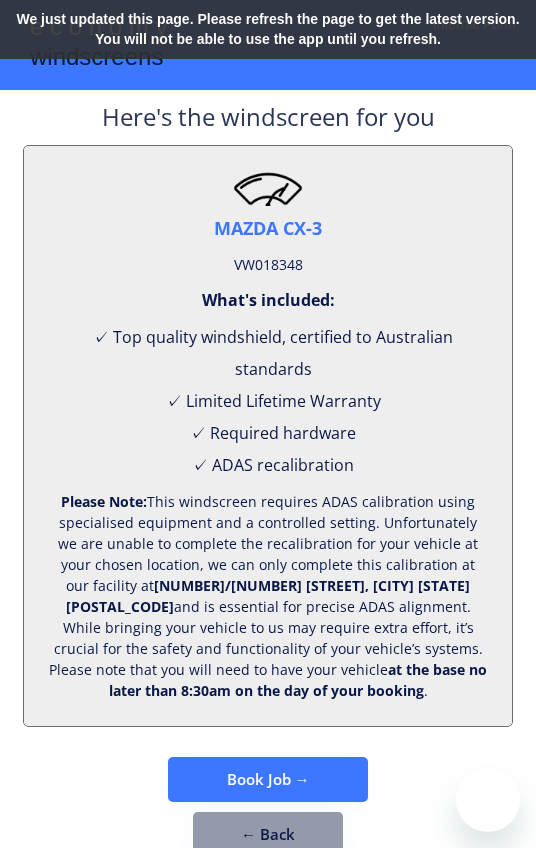 scroll, scrollTop: 0, scrollLeft: 0, axis: both 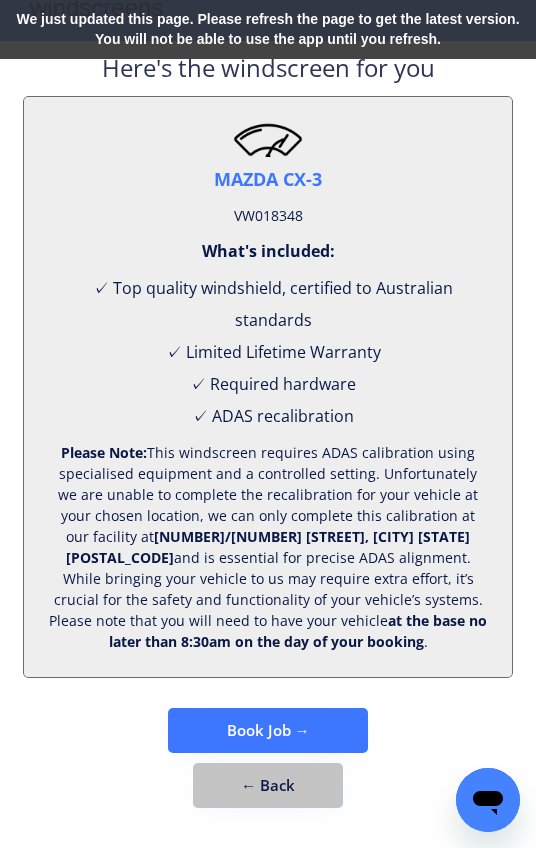 click on "←   Back" at bounding box center (268, 785) 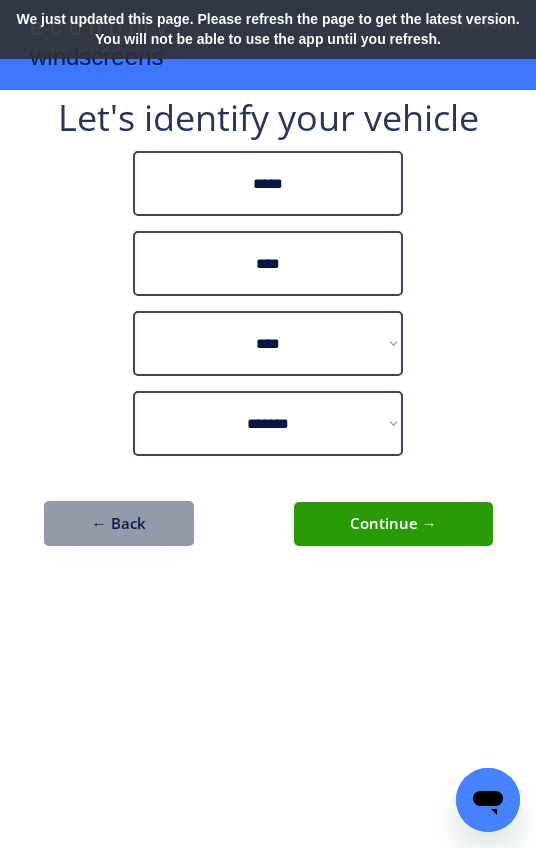 scroll, scrollTop: 0, scrollLeft: 0, axis: both 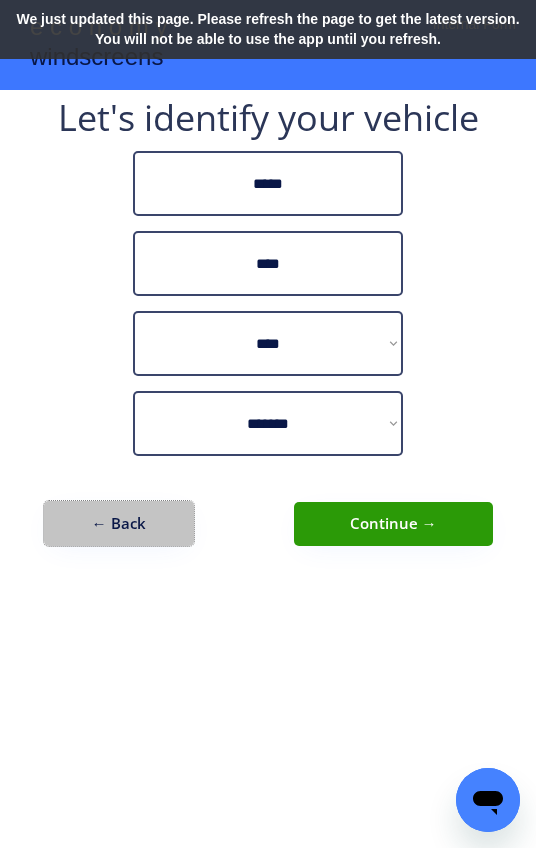 click on "←   Back" at bounding box center (119, 523) 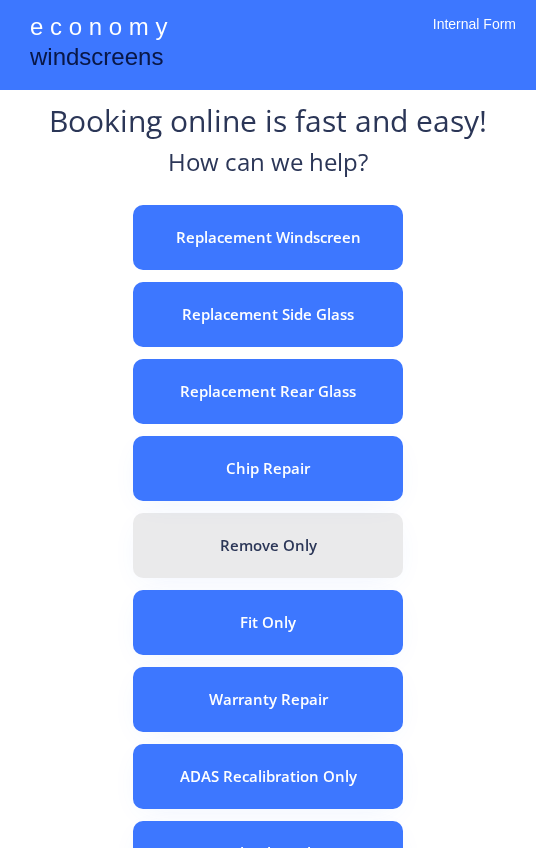 scroll, scrollTop: 0, scrollLeft: 0, axis: both 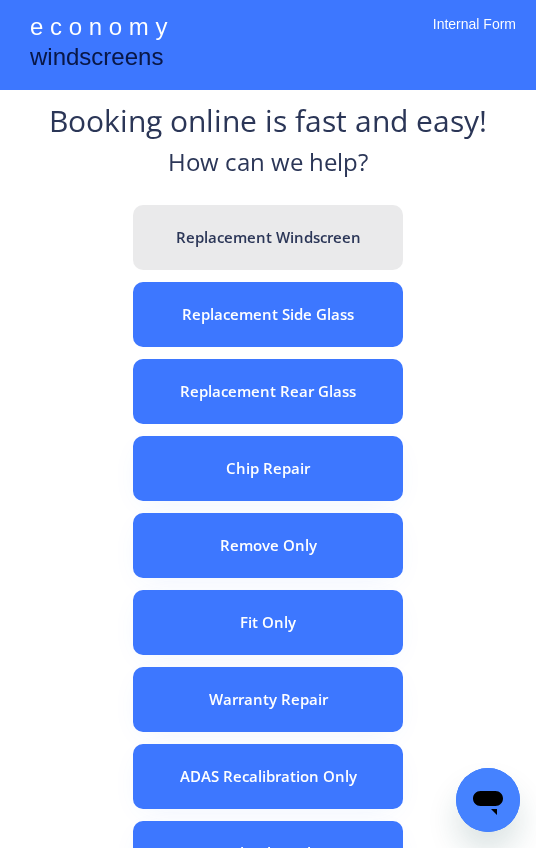 click on "Replacement Windscreen" at bounding box center (268, 237) 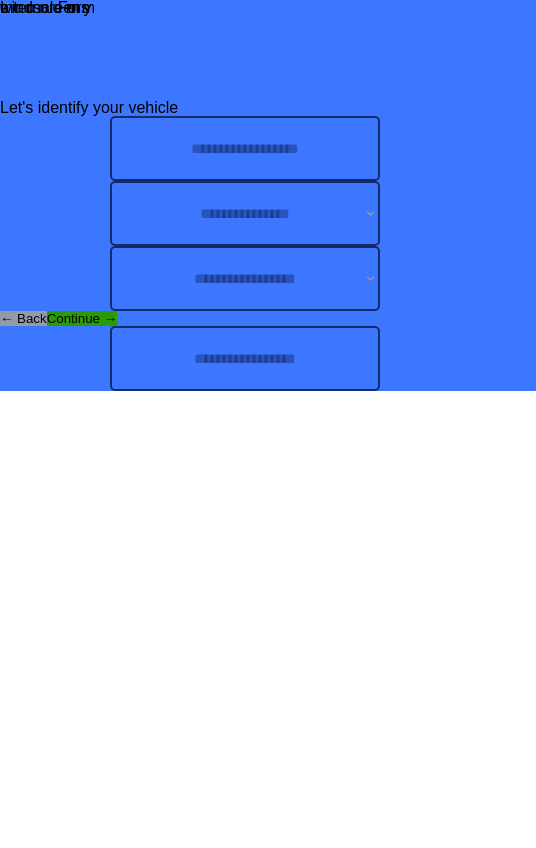 scroll, scrollTop: 0, scrollLeft: 0, axis: both 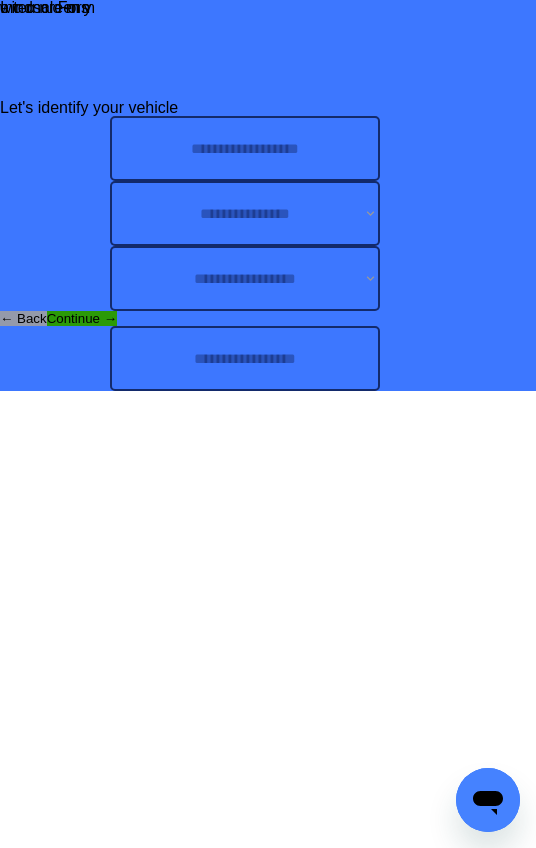 click at bounding box center [245, 358] 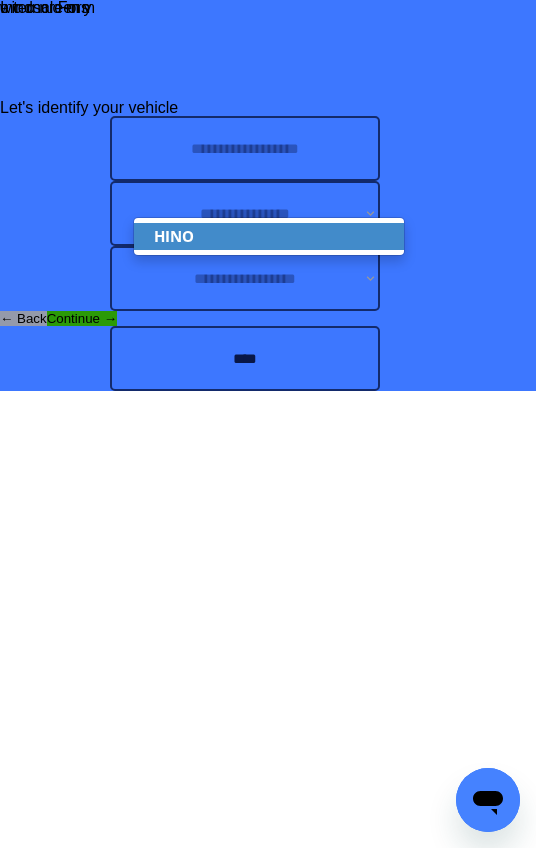 click on "HINO" at bounding box center (269, 236) 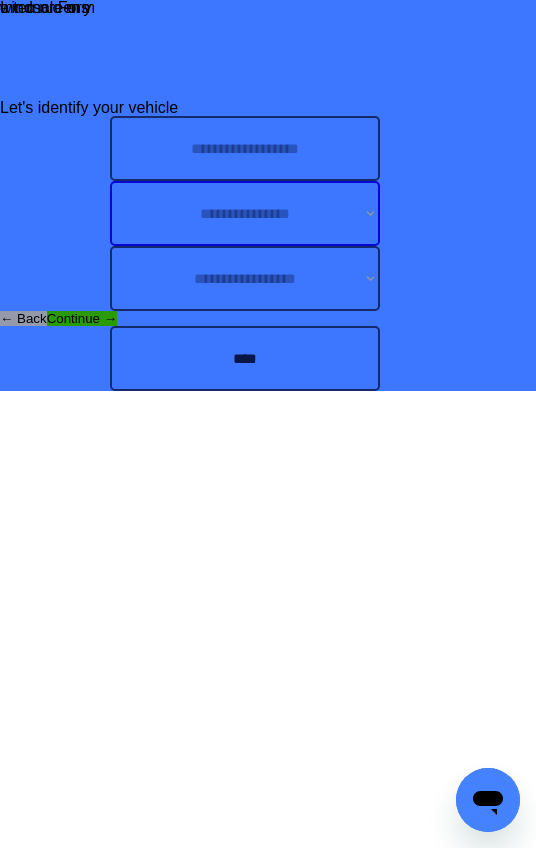 click on "**********" at bounding box center [245, 213] 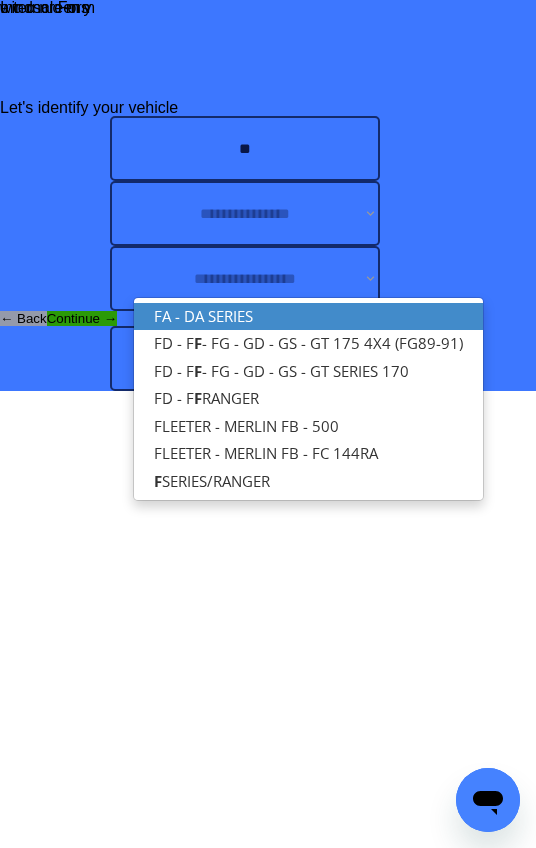 click on "FA - DA SERIES" at bounding box center (308, 316) 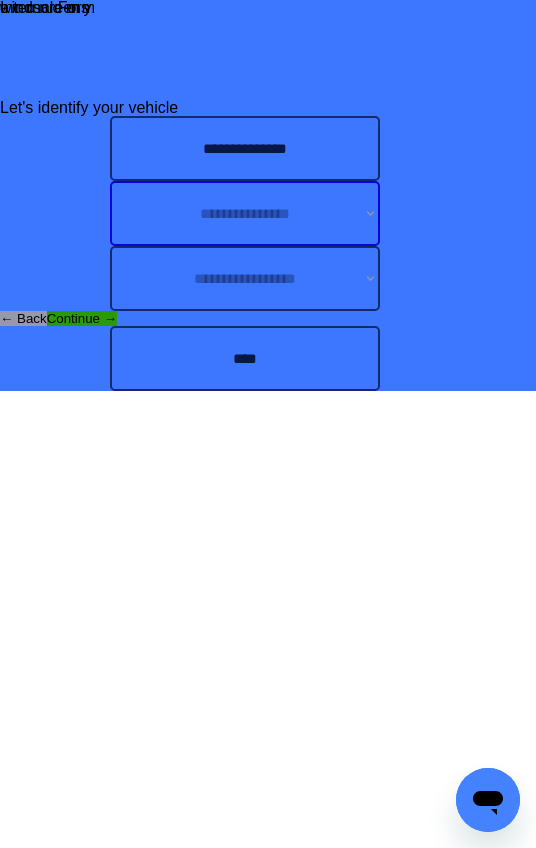 click on "**********" at bounding box center [245, 213] 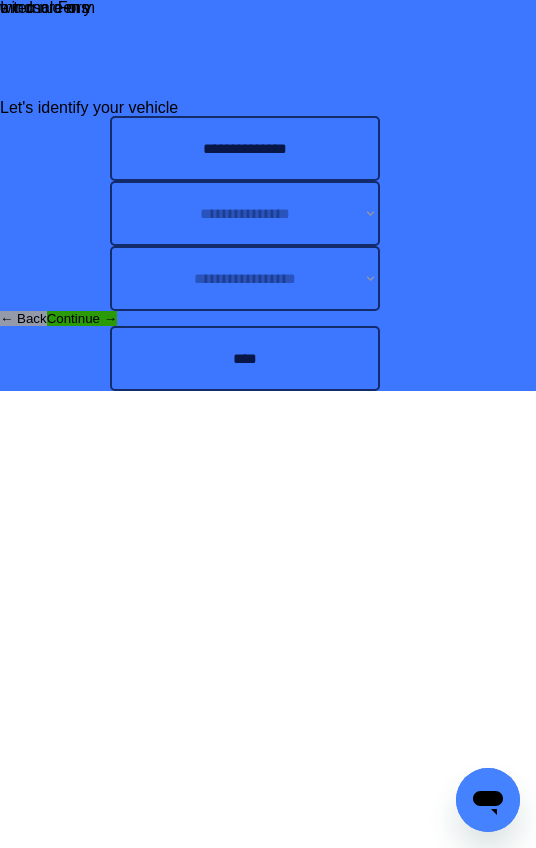 click on "**********" at bounding box center [245, 148] 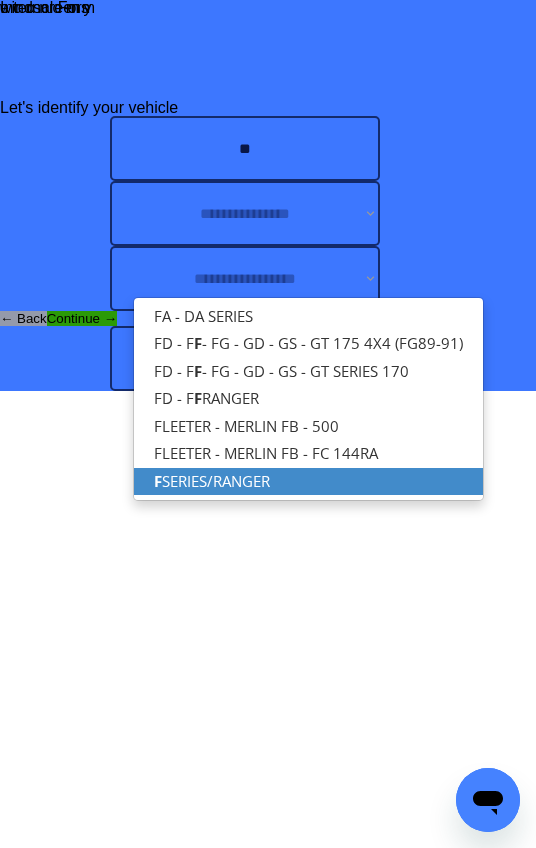 click on "F  SERIES/RANGER" at bounding box center [308, 481] 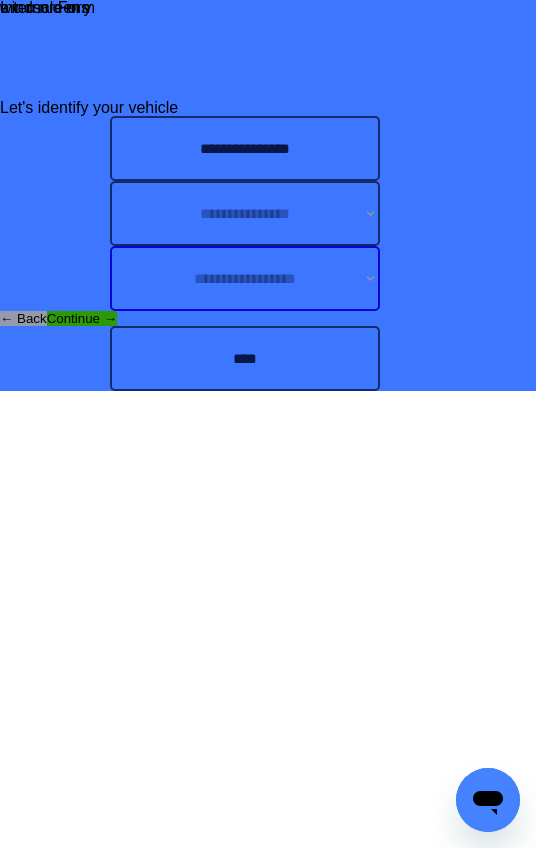 type on "**********" 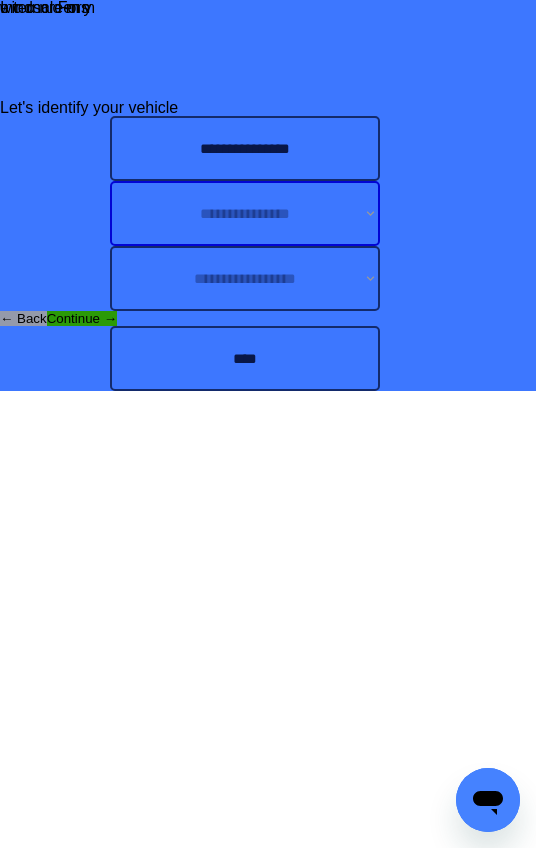click on "**********" at bounding box center (245, 213) 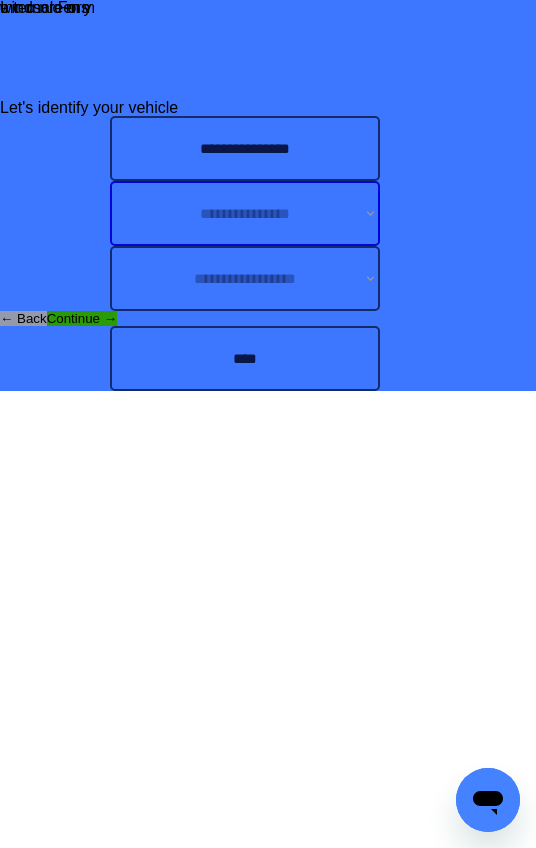 select on "******" 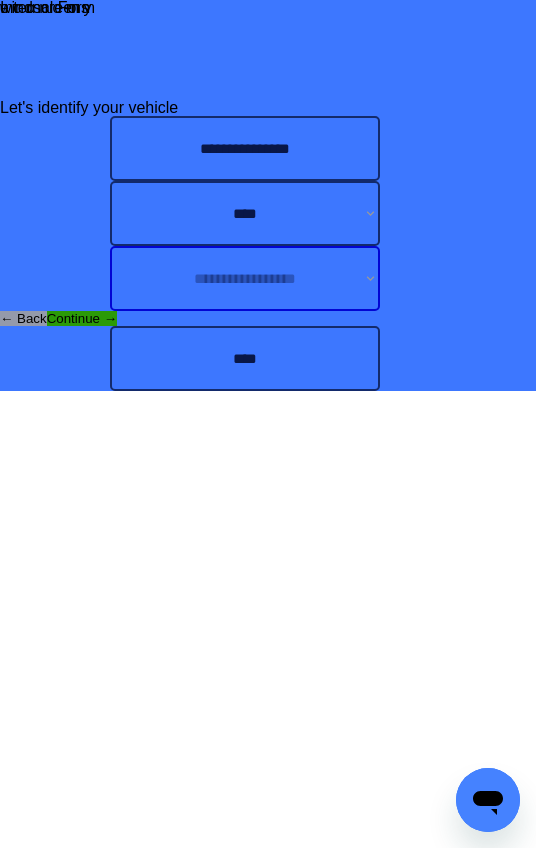 click on "**********" at bounding box center (245, 278) 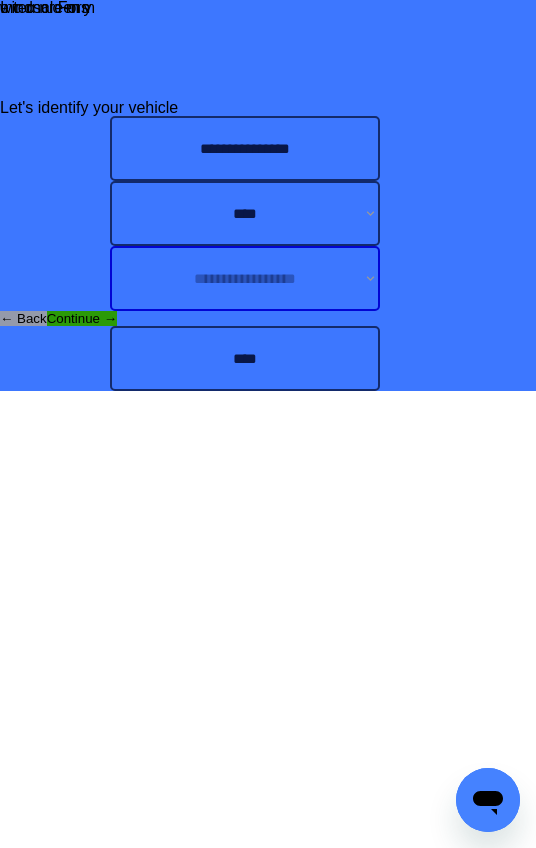 click on "**********" at bounding box center [245, 278] 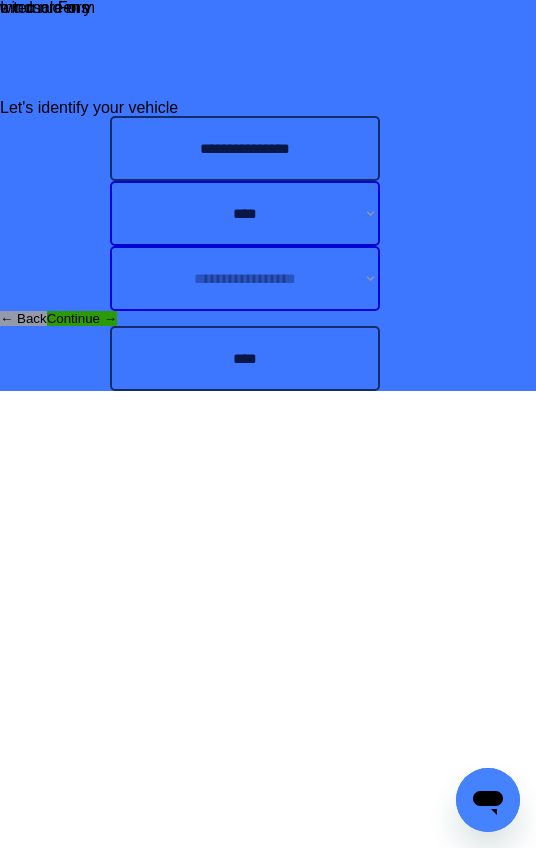 click on "**********" at bounding box center (245, 213) 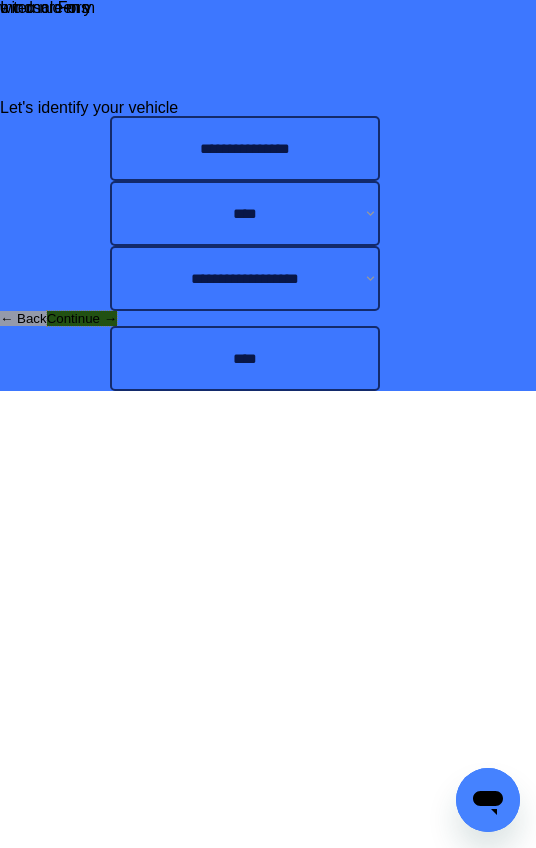 click on "Continue    →" at bounding box center [82, 318] 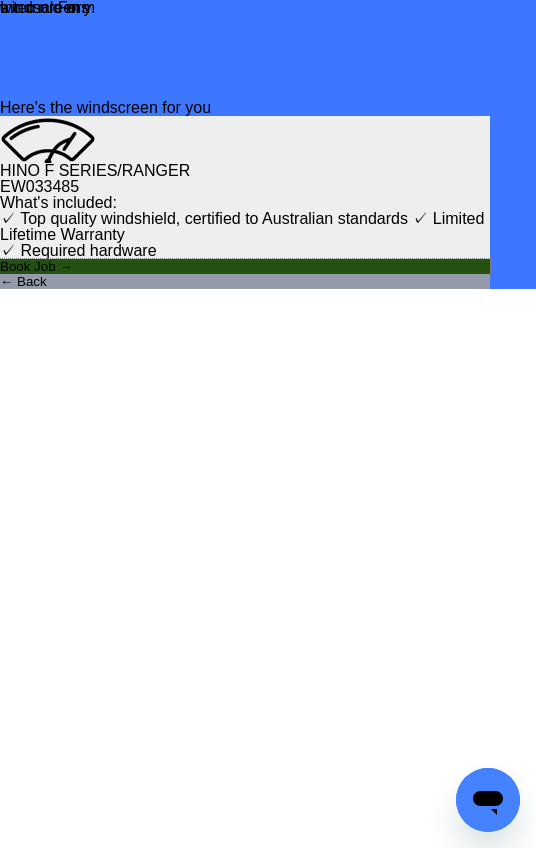 click on "Book Job    →" at bounding box center (245, 266) 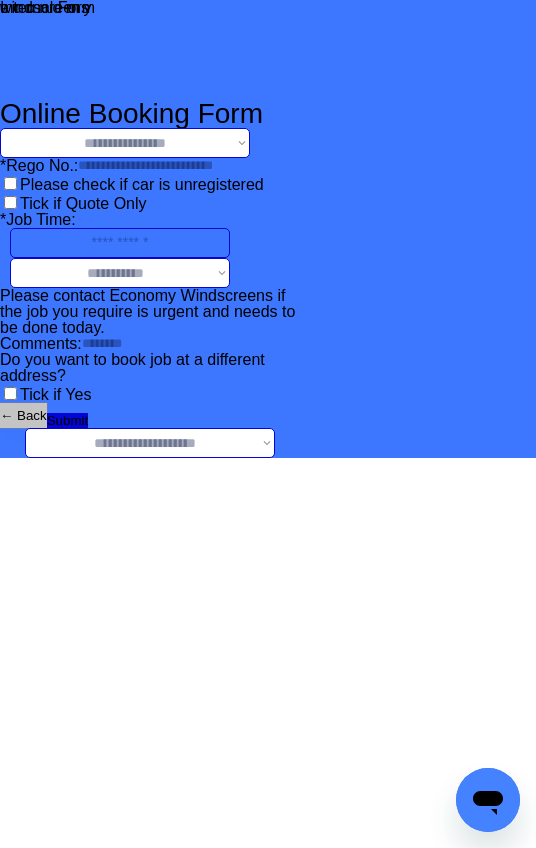 click on "←   Back" at bounding box center (23, 415) 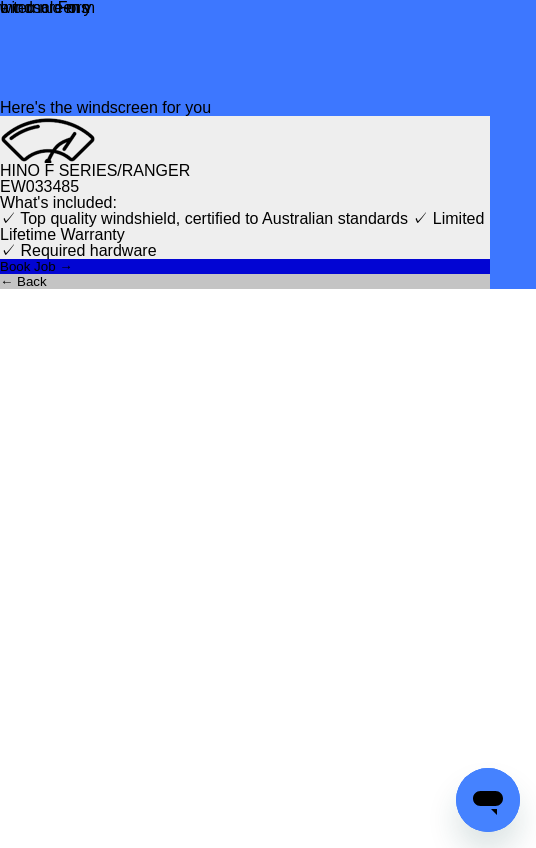click on "←   Back" at bounding box center [245, 281] 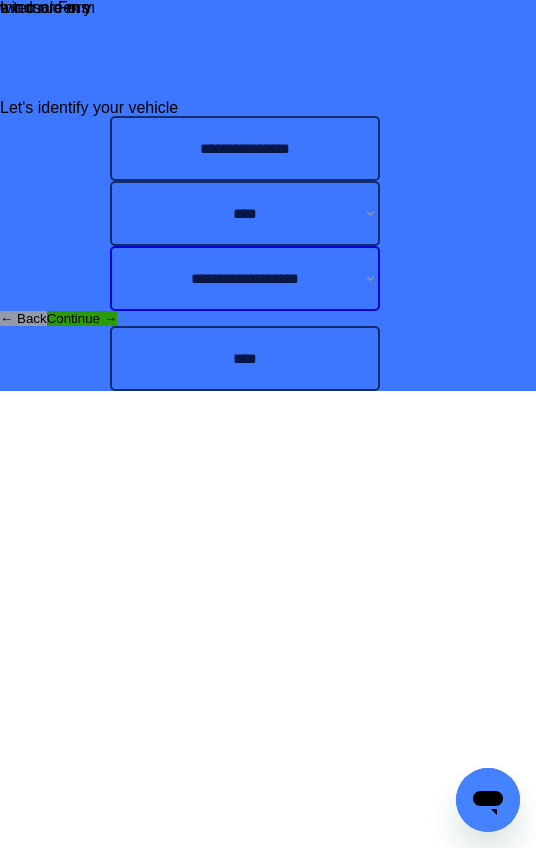 click on "**********" at bounding box center [245, 278] 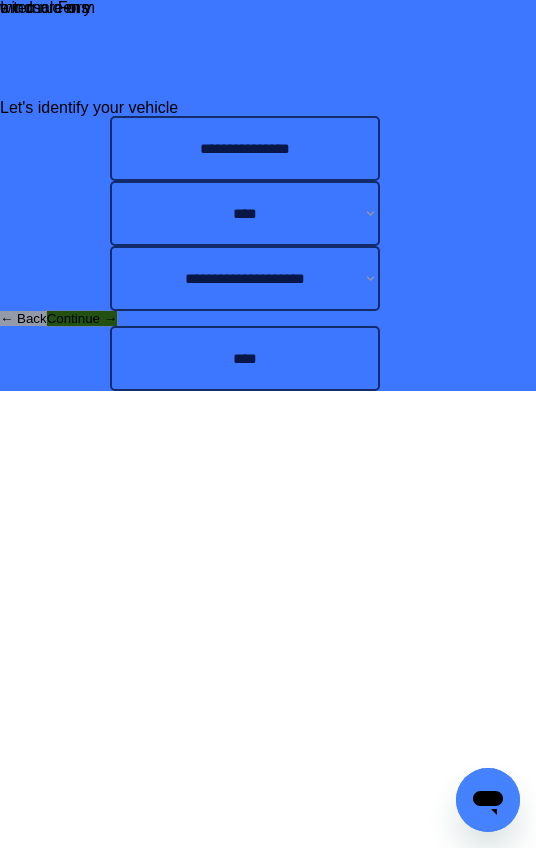 click on "Continue    →" at bounding box center [82, 318] 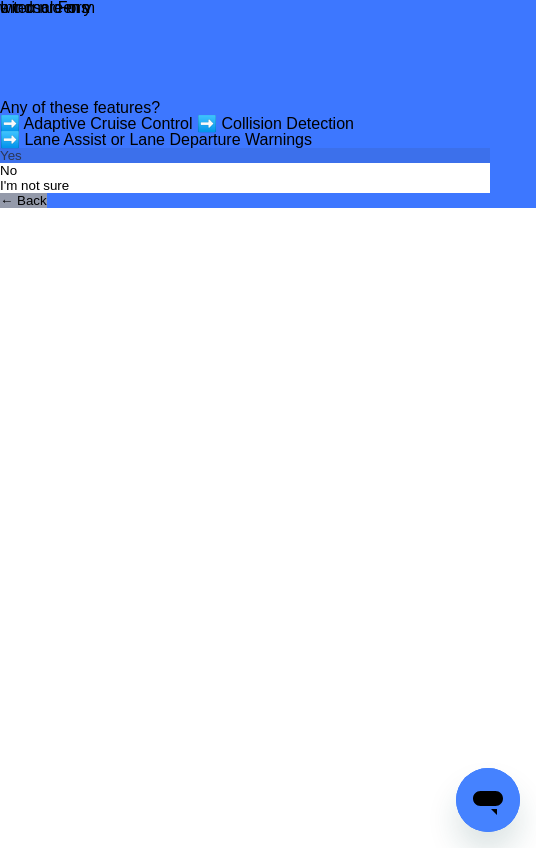 click on "Yes" at bounding box center (245, 155) 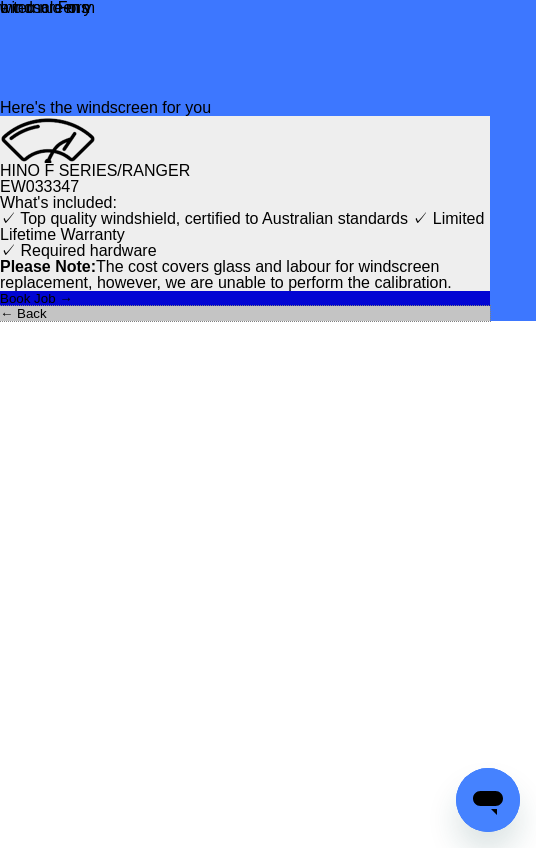 click on "←   Back" at bounding box center [245, 313] 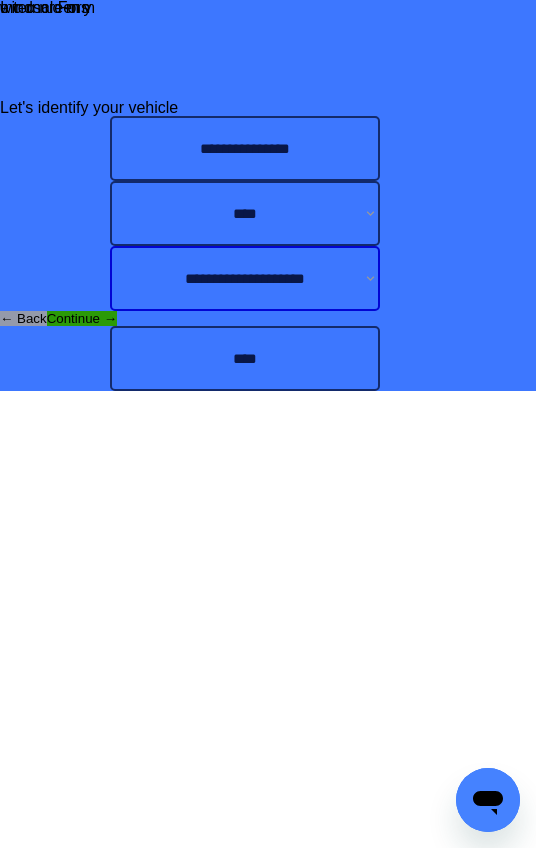 click on "**********" at bounding box center [245, 278] 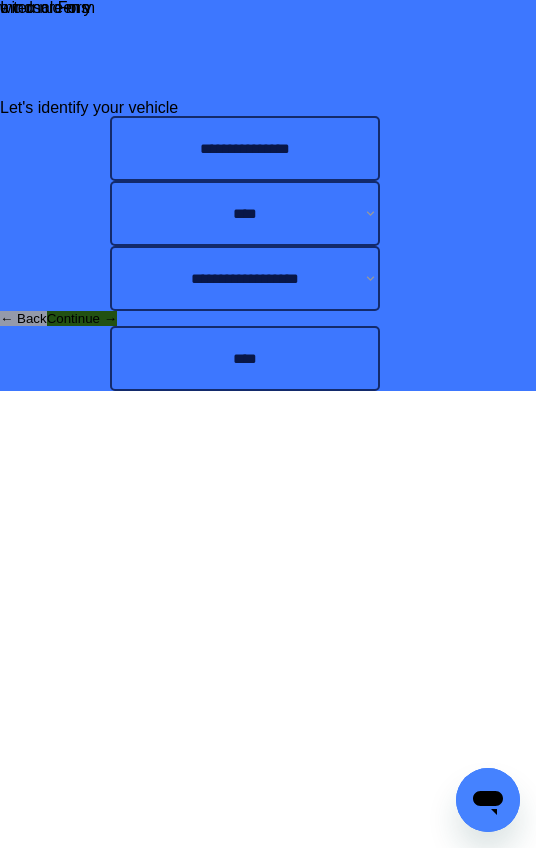 click on "Continue    →" at bounding box center (82, 318) 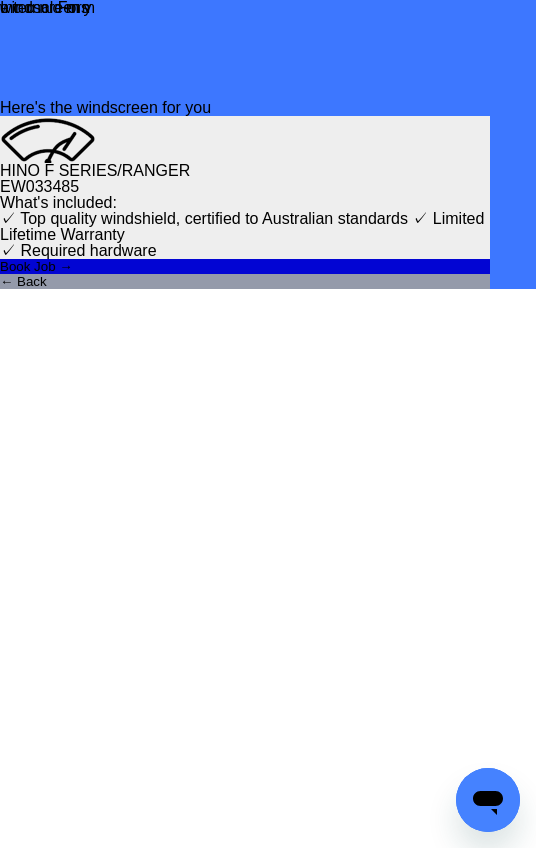 click on "←   Back" at bounding box center (245, 281) 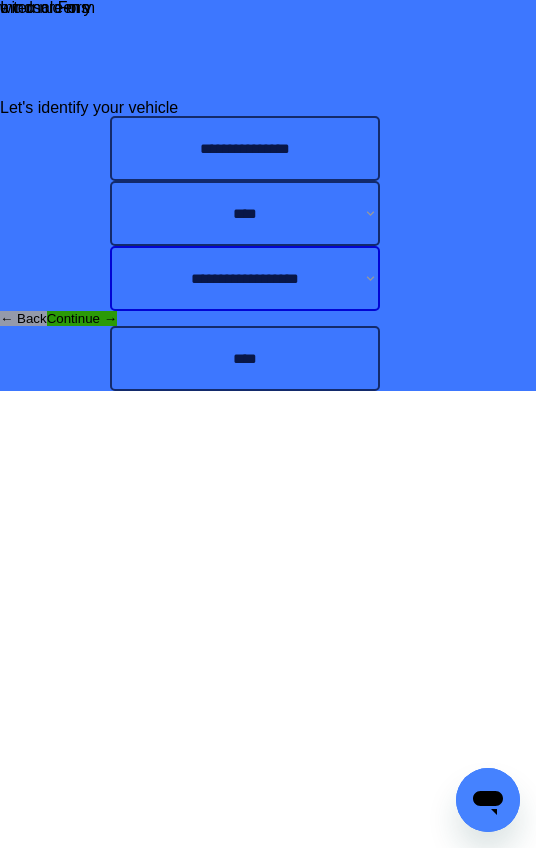 click on "**********" at bounding box center (245, 278) 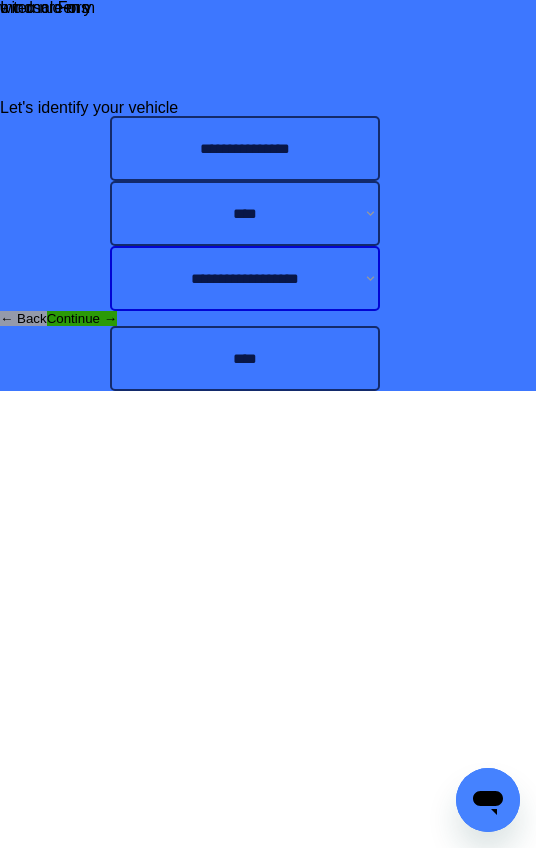 select on "**********" 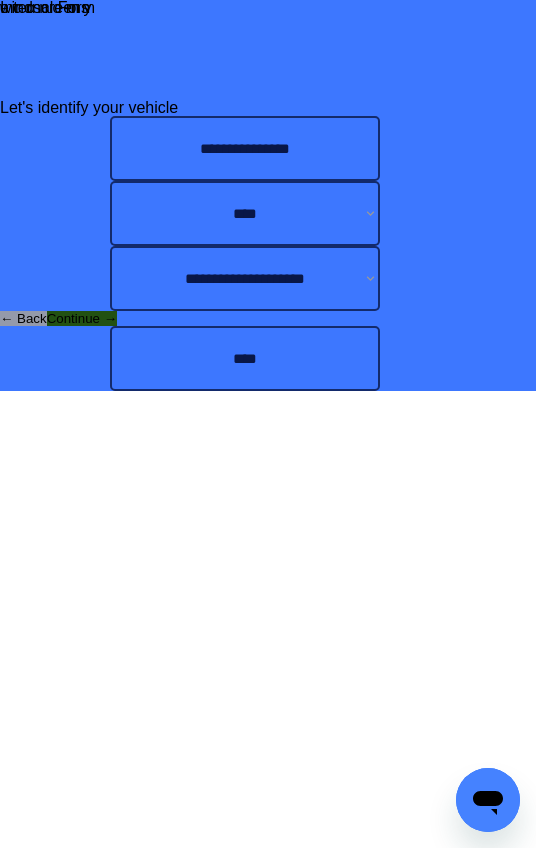 click on "Continue    →" at bounding box center [82, 318] 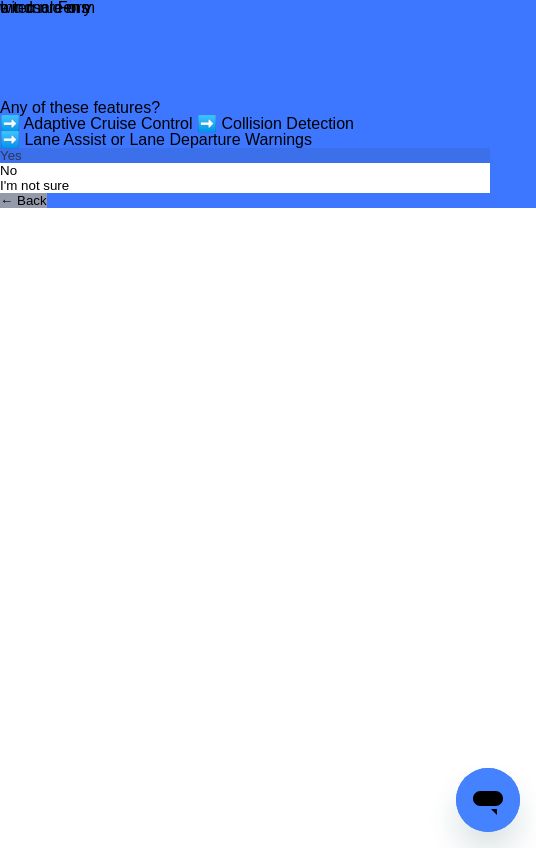 click on "Yes" at bounding box center [245, 155] 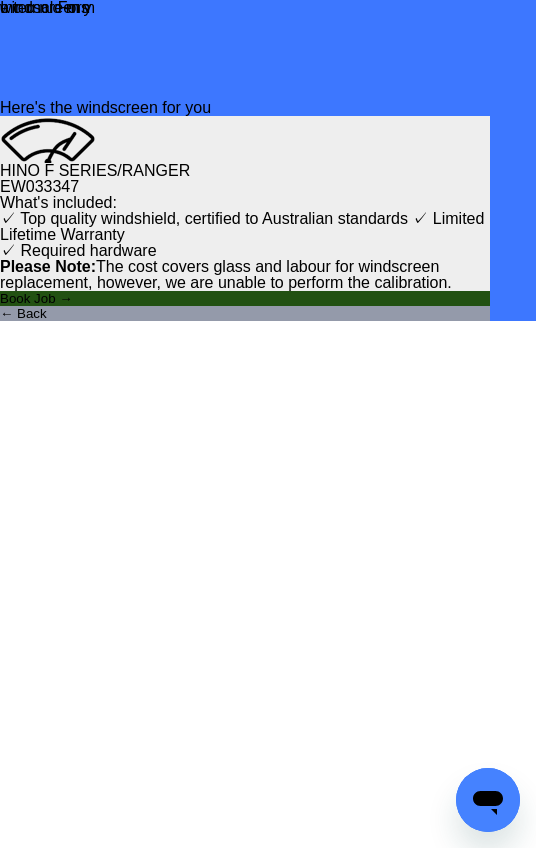 click on "Book Job    →" at bounding box center (245, 298) 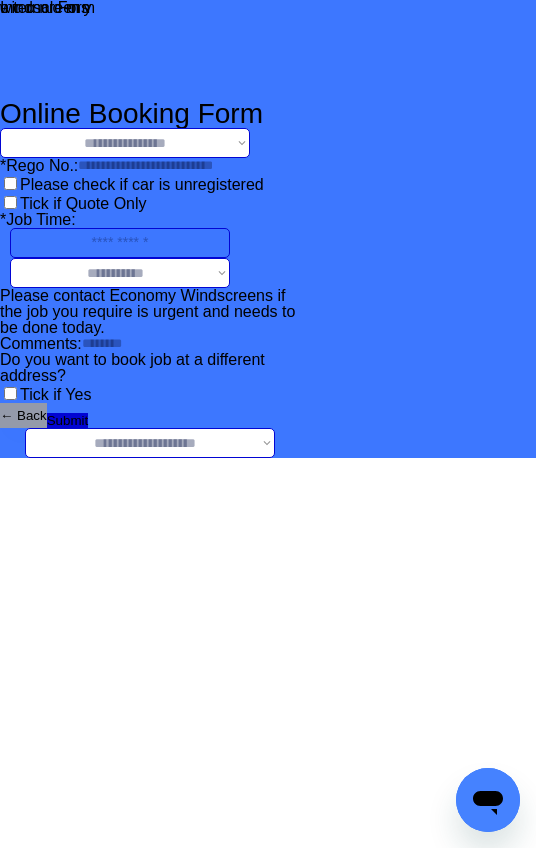 click on "**********" at bounding box center (125, 143) 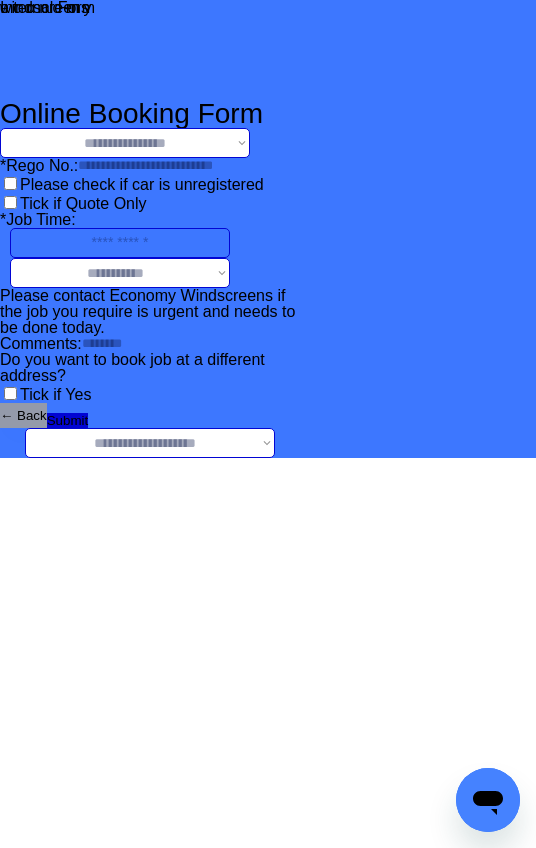 select on "**********" 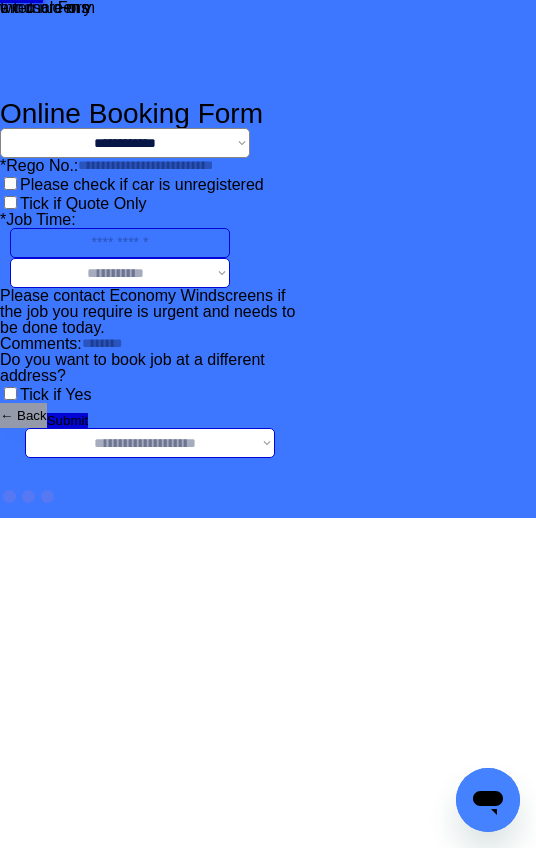 click on "**********" at bounding box center (150, 443) 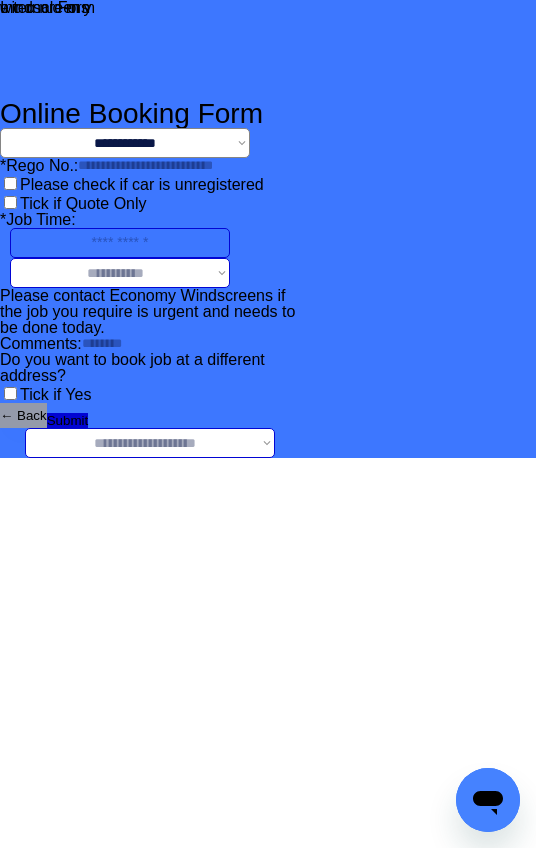 select on "*******" 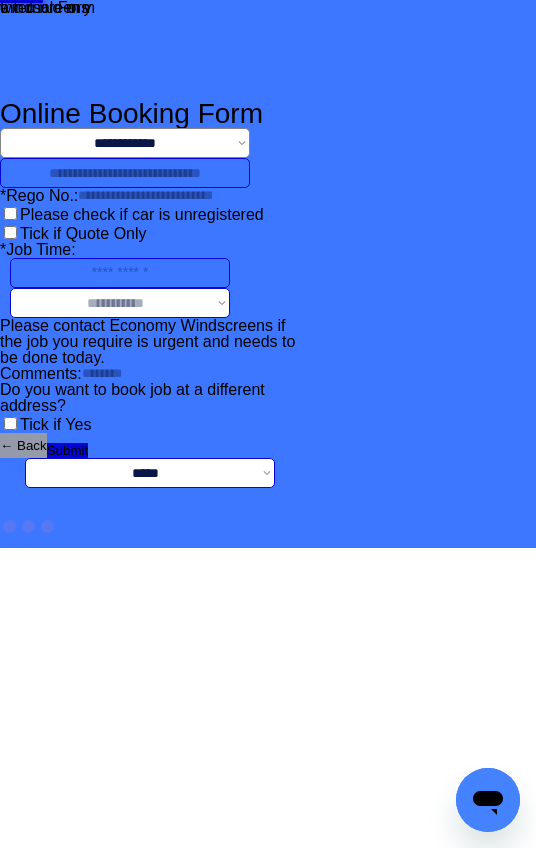 click at bounding box center (125, 173) 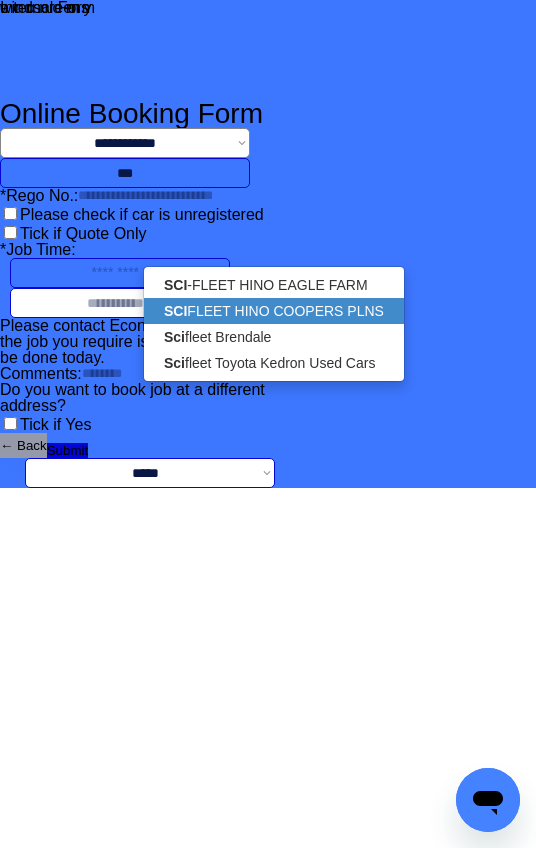 click on "SCI  FLEET HINO COOPERS PLNS" at bounding box center (274, 311) 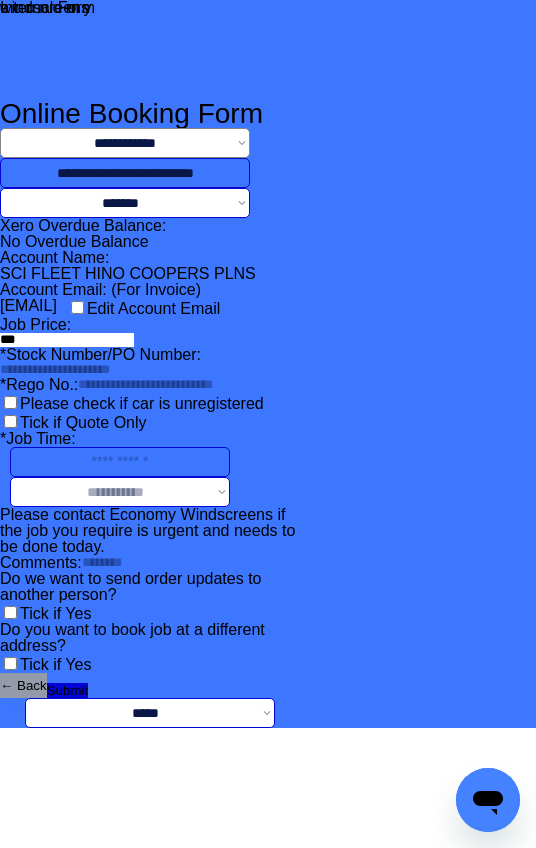 scroll, scrollTop: 362, scrollLeft: 0, axis: vertical 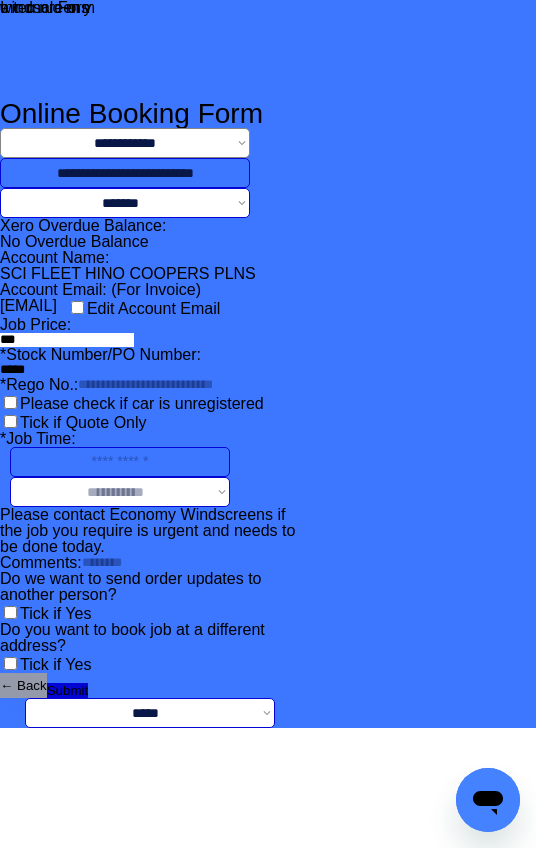 type on "*****" 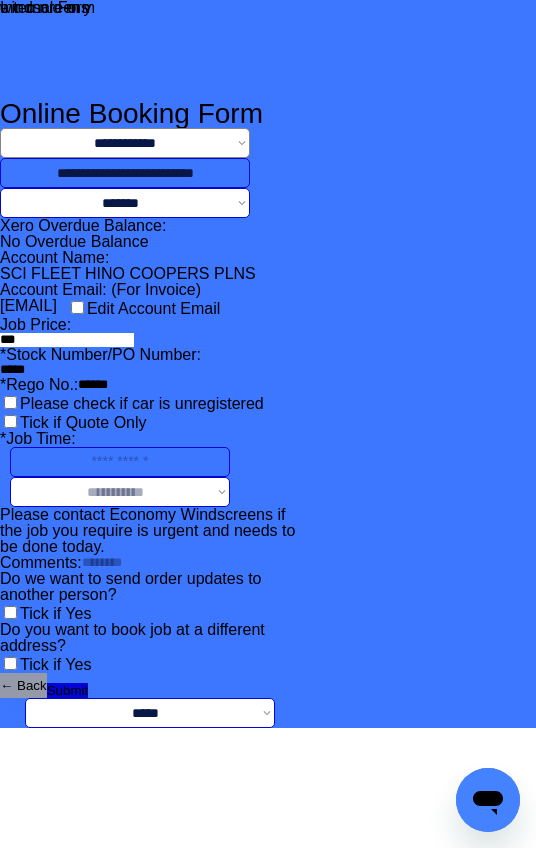 type on "******" 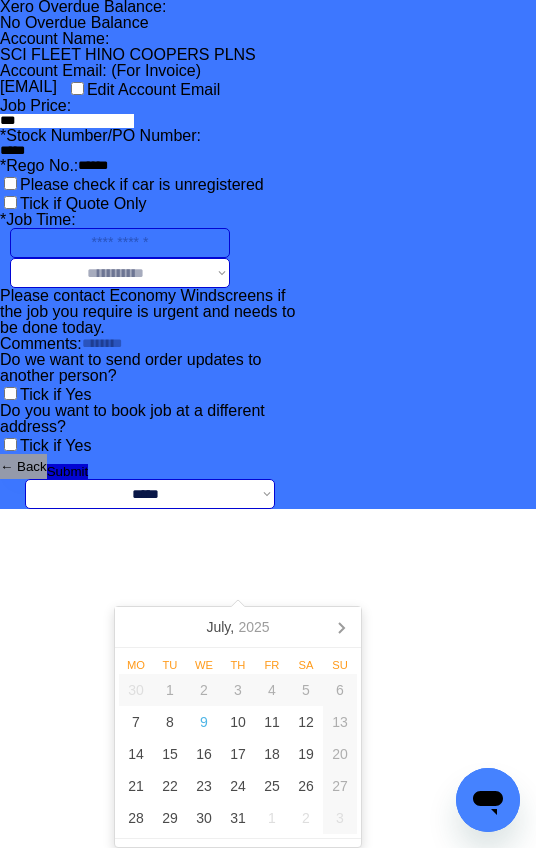 click at bounding box center [120, 243] 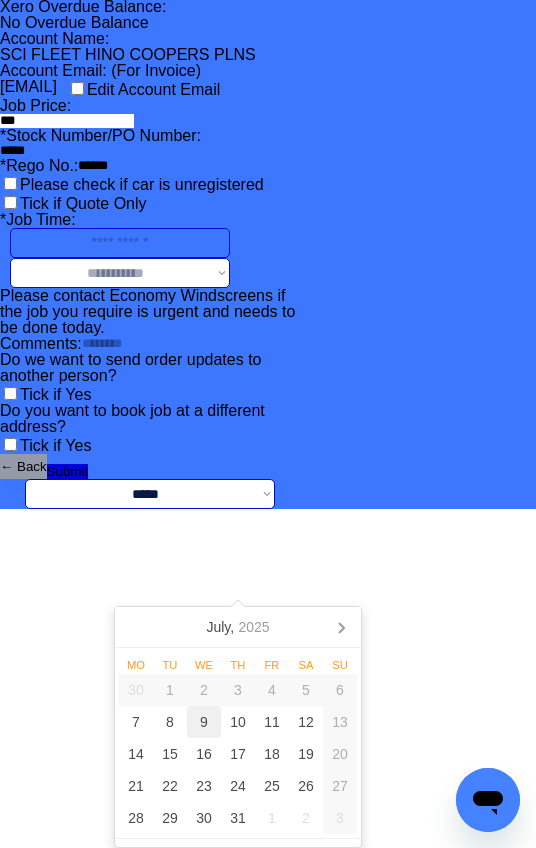 click on "9" at bounding box center (204, 722) 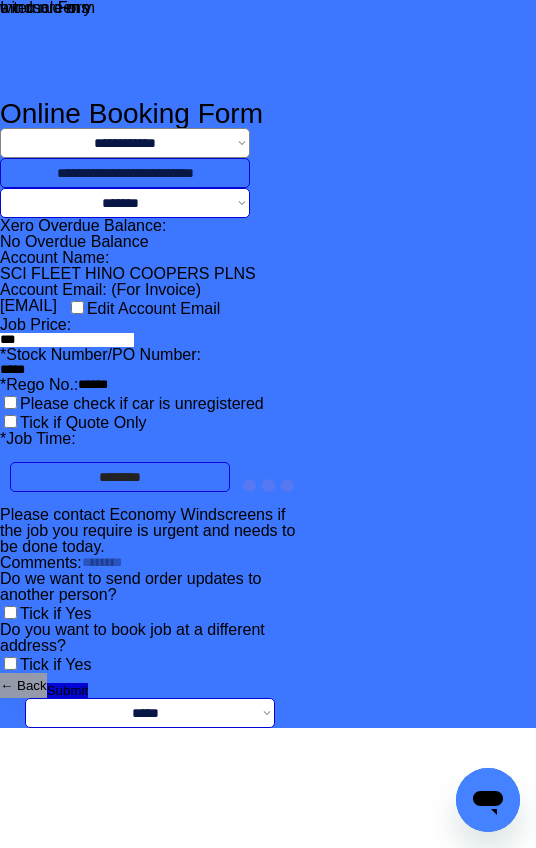 scroll, scrollTop: 329, scrollLeft: 0, axis: vertical 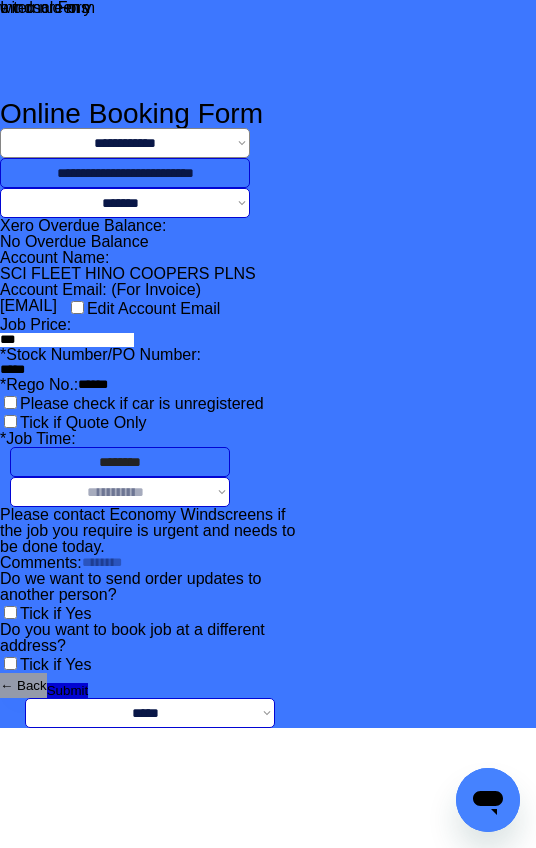 click on "**********" at bounding box center [120, 492] 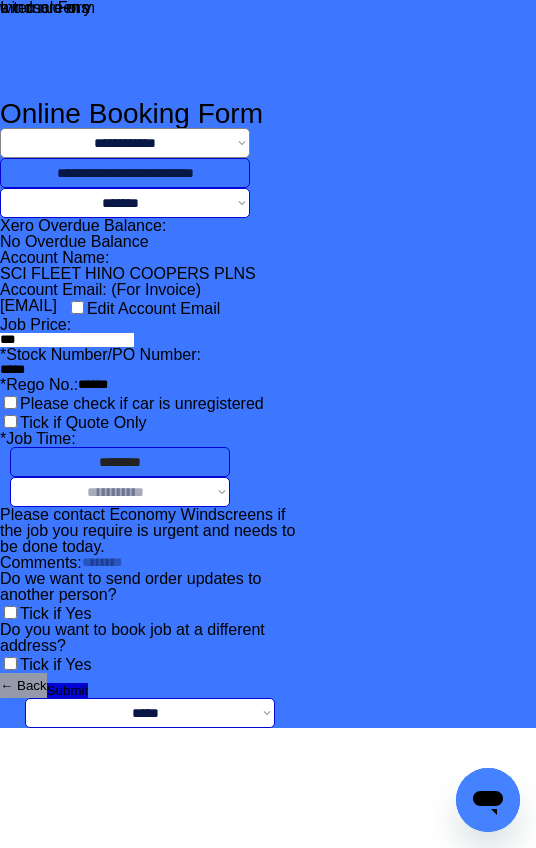 select on "*******" 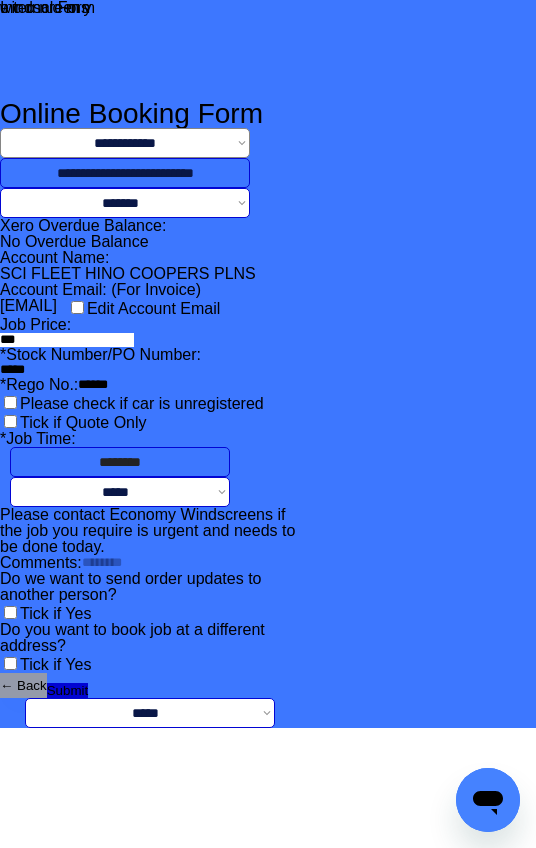 click at bounding box center (149, 563) 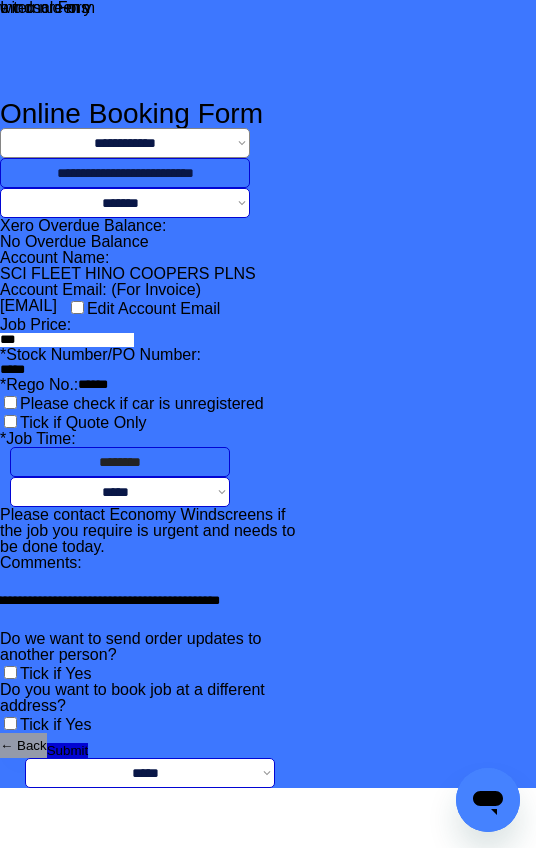 scroll, scrollTop: 0, scrollLeft: 170, axis: horizontal 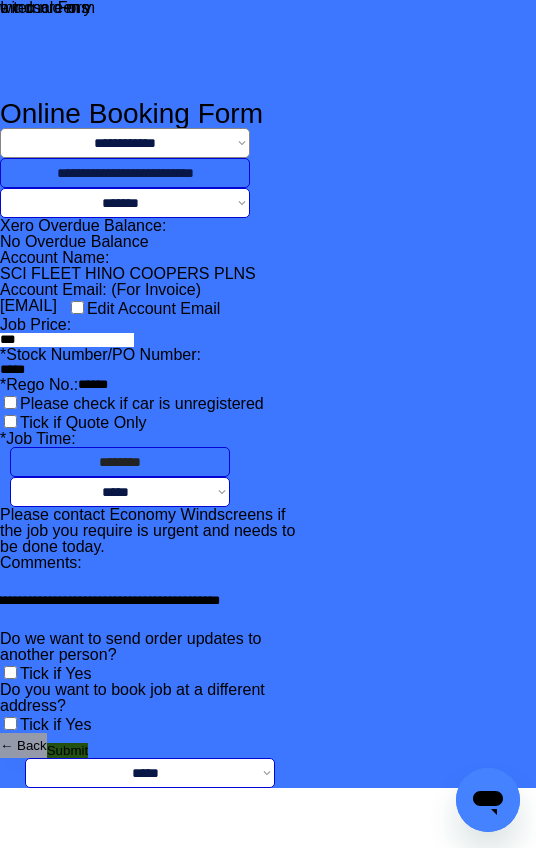 type on "**********" 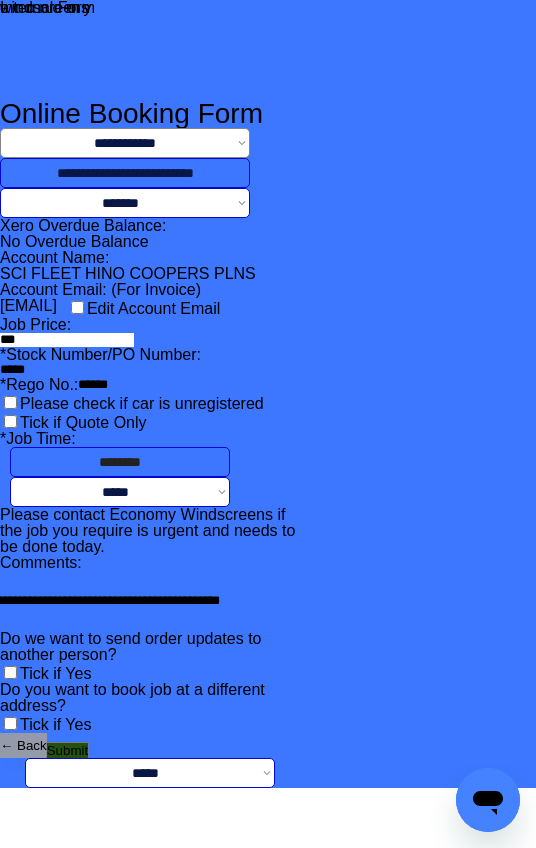 scroll, scrollTop: 0, scrollLeft: 0, axis: both 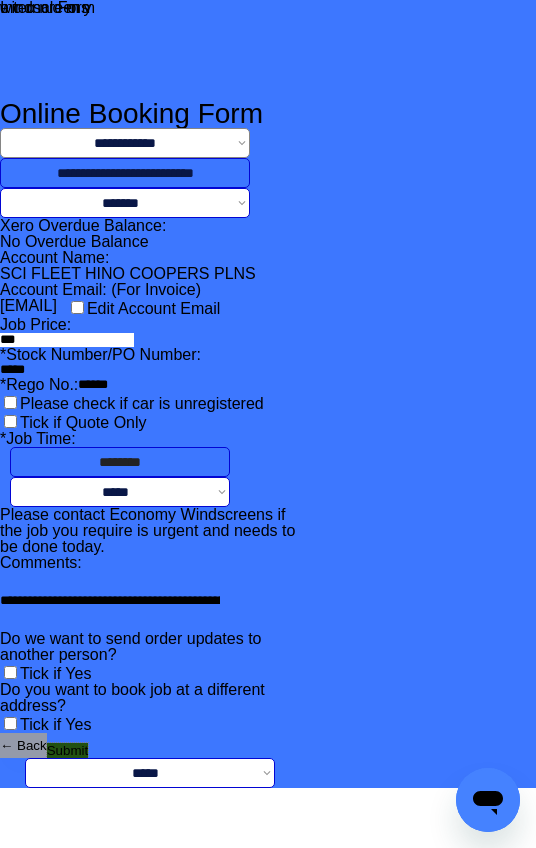 click on "Submit" at bounding box center (67, 750) 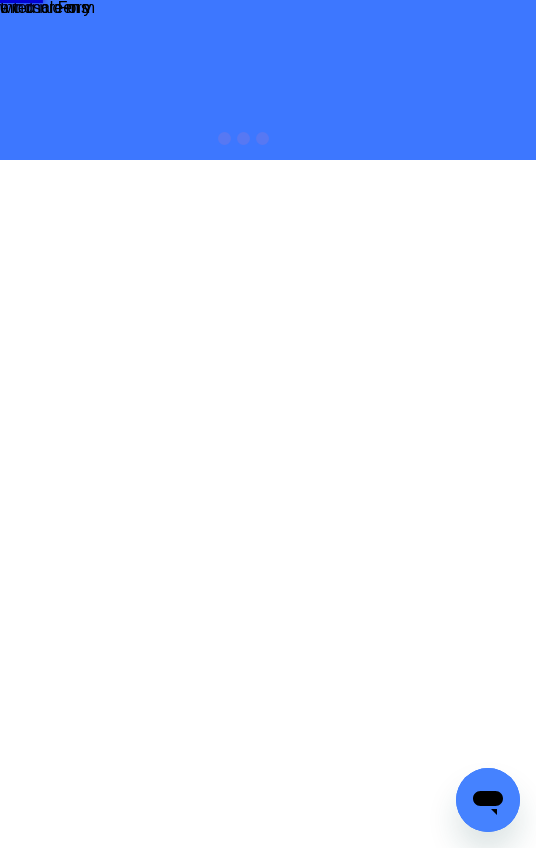 scroll, scrollTop: 0, scrollLeft: 0, axis: both 